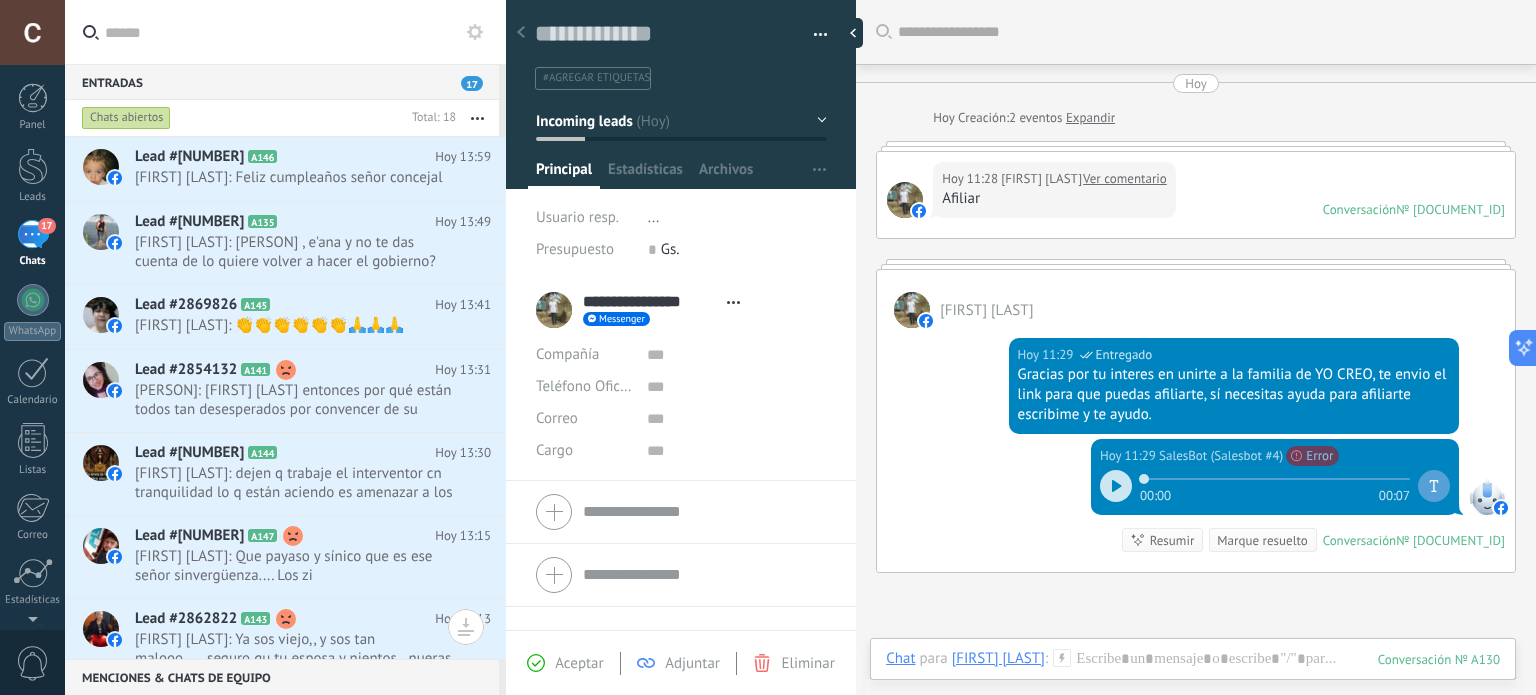 scroll, scrollTop: 0, scrollLeft: 0, axis: both 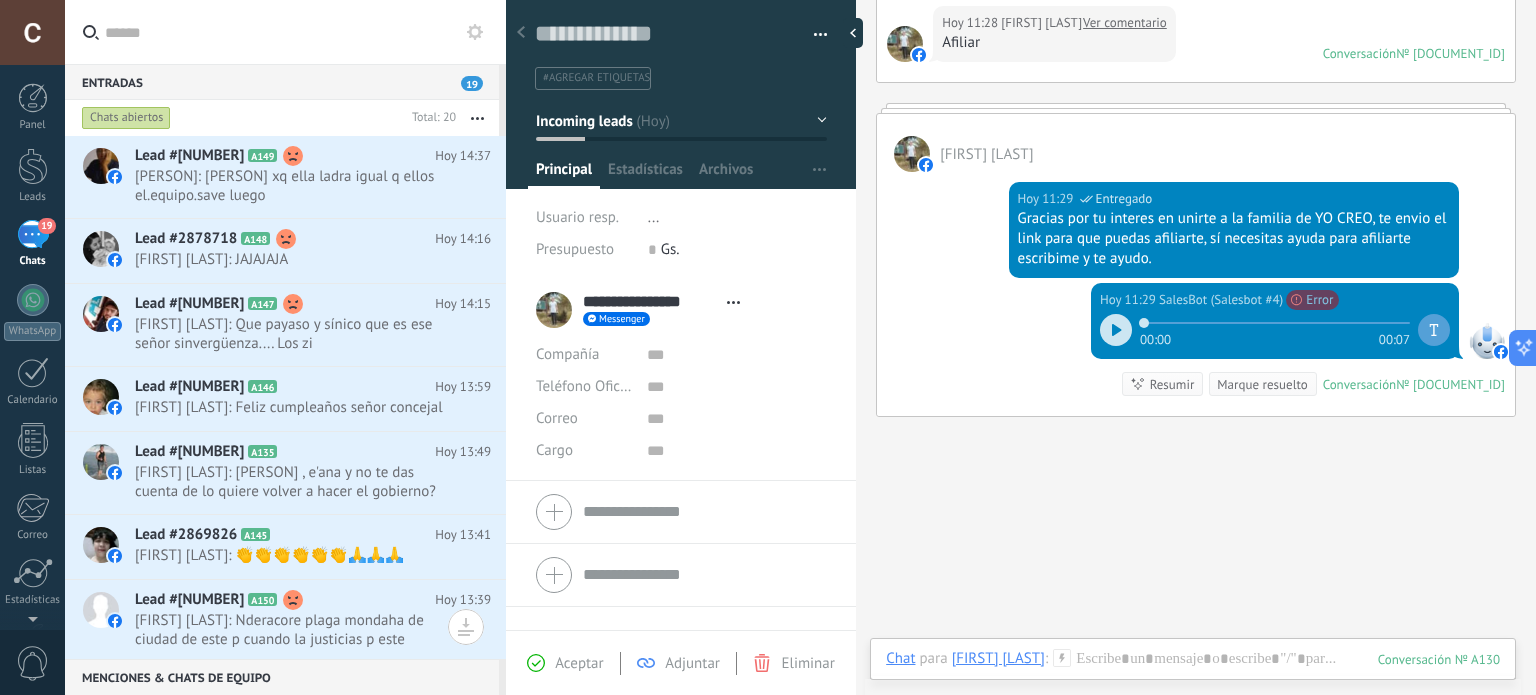 click on "Entradas 19" at bounding box center (282, 82) 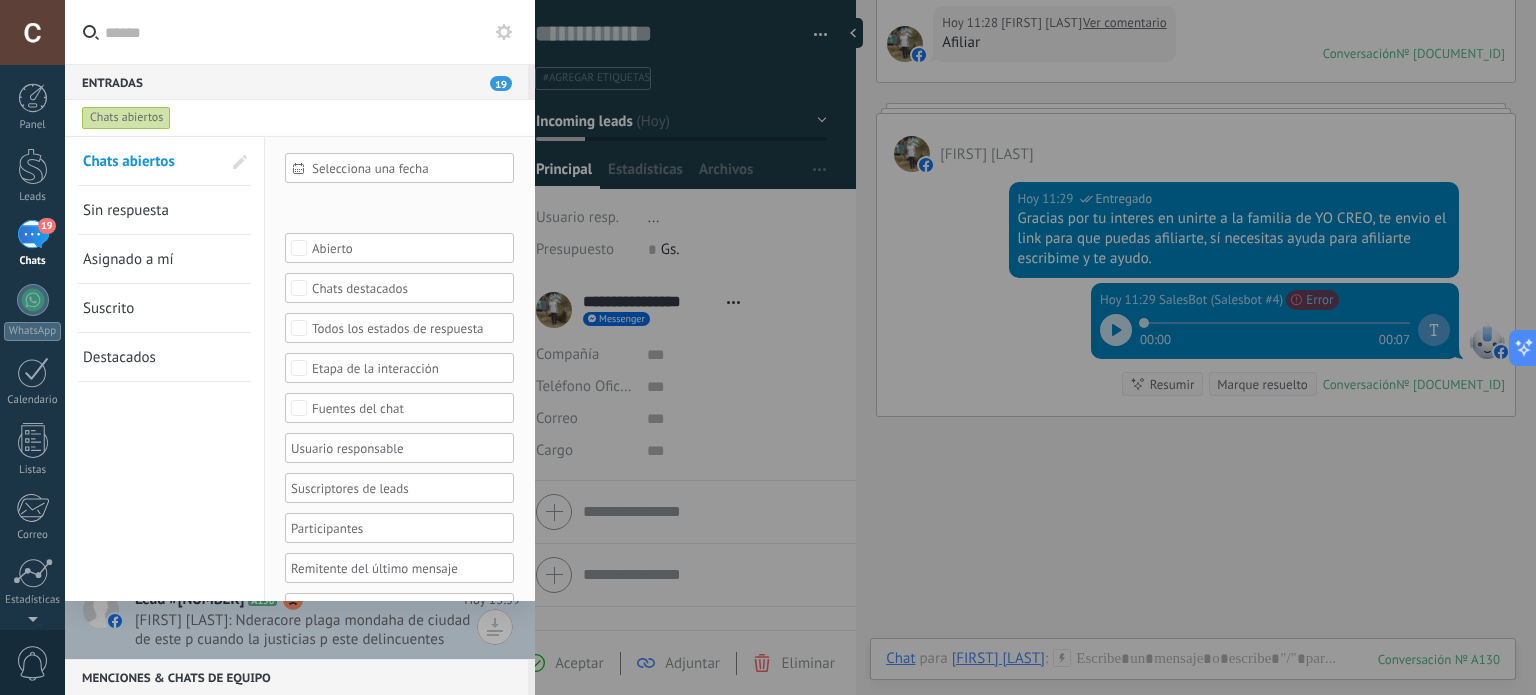 click at bounding box center [240, 162] 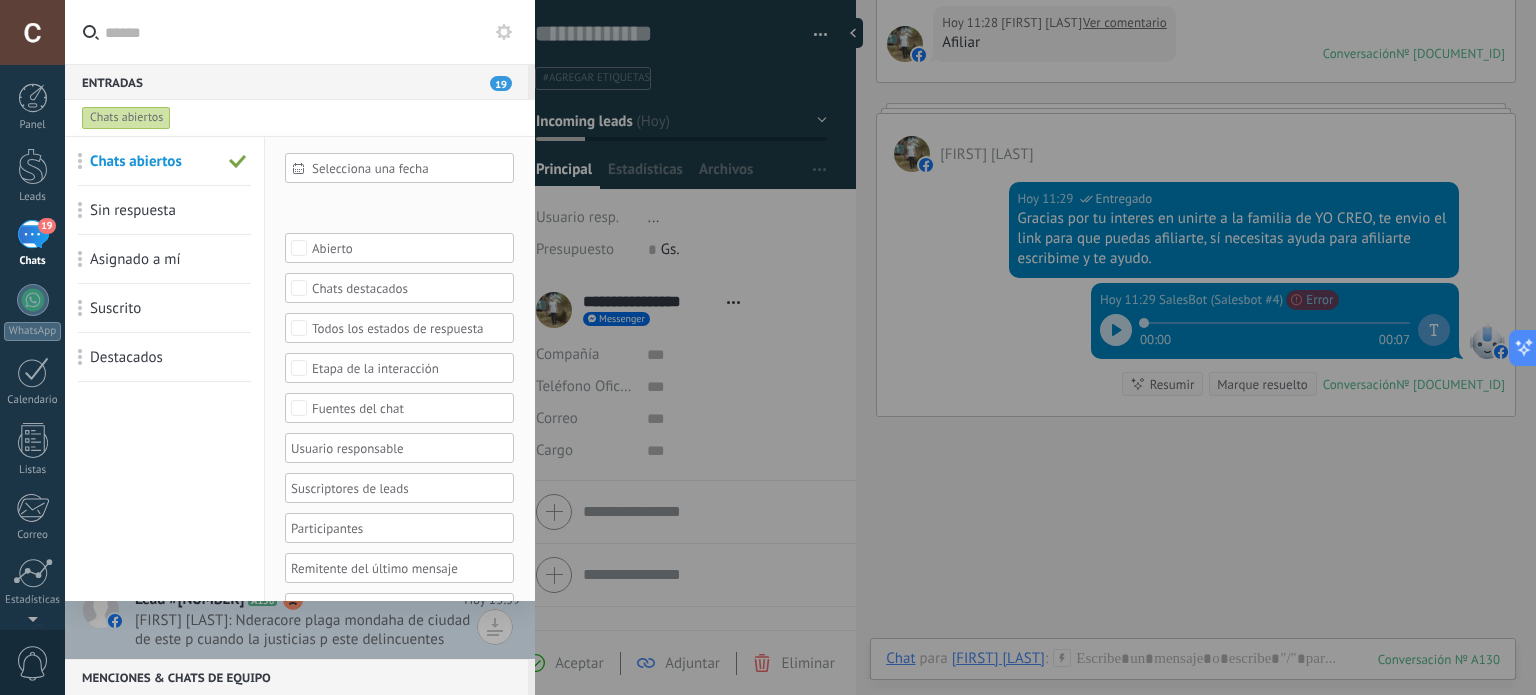 click at bounding box center (238, 162) 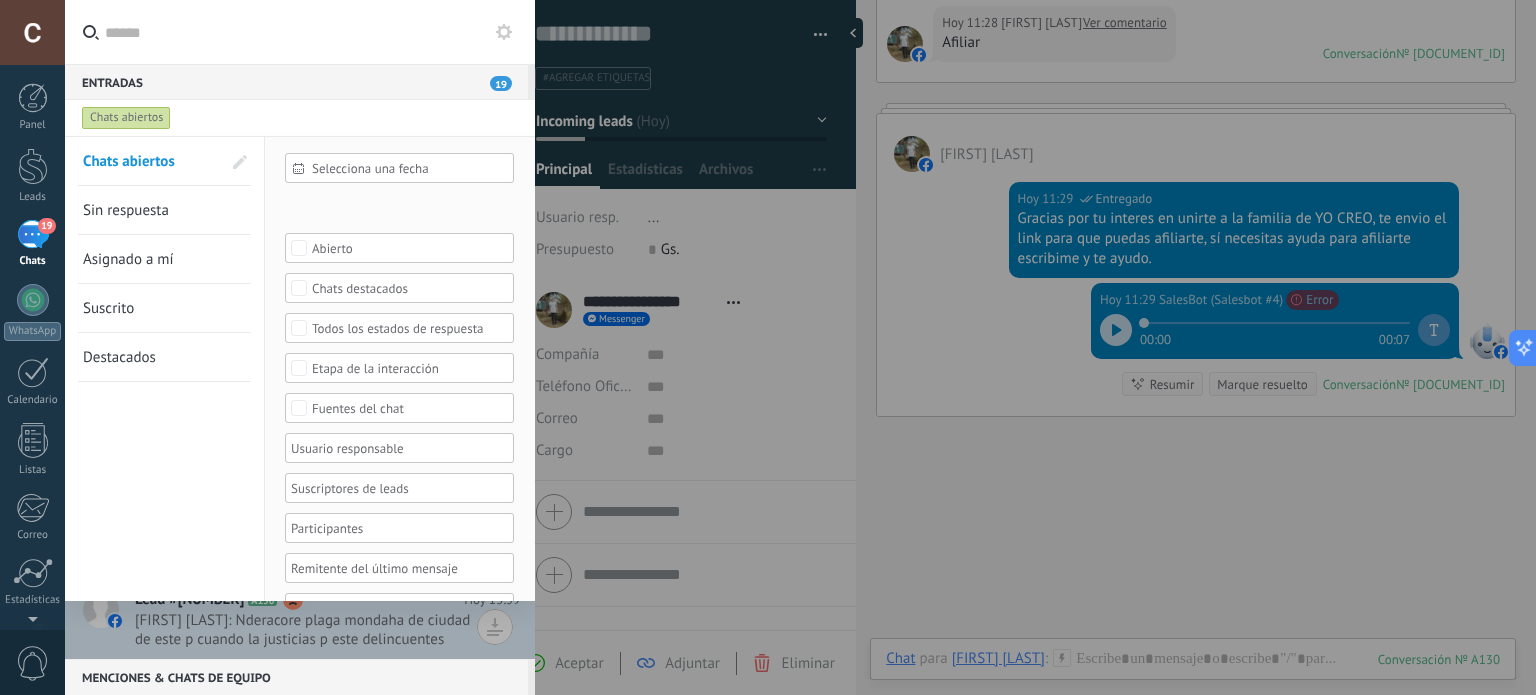 click on "Incoming leads Contacto inicial Negociación Debate contractual Discusión de contrato Logrado con éxito Venta Perdido" at bounding box center (0, 0) 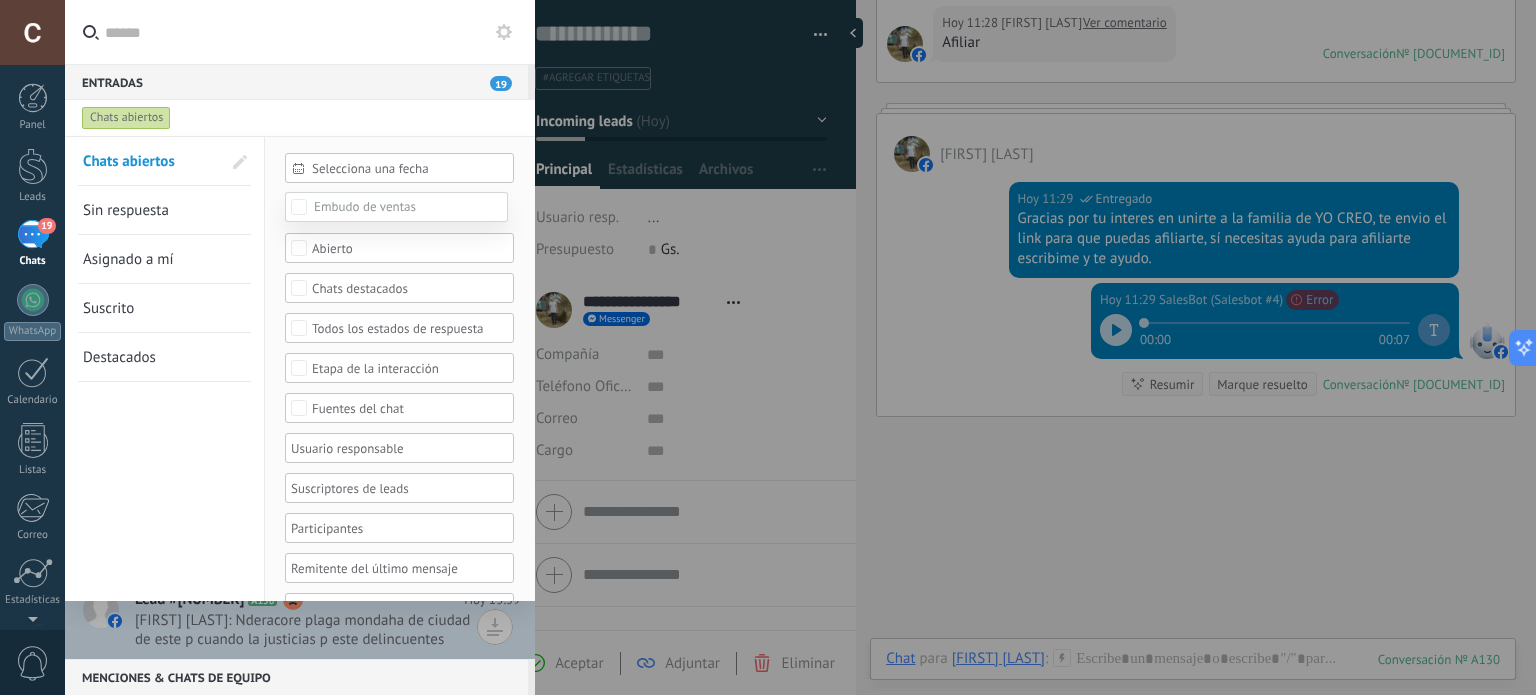 click at bounding box center (396, 207) 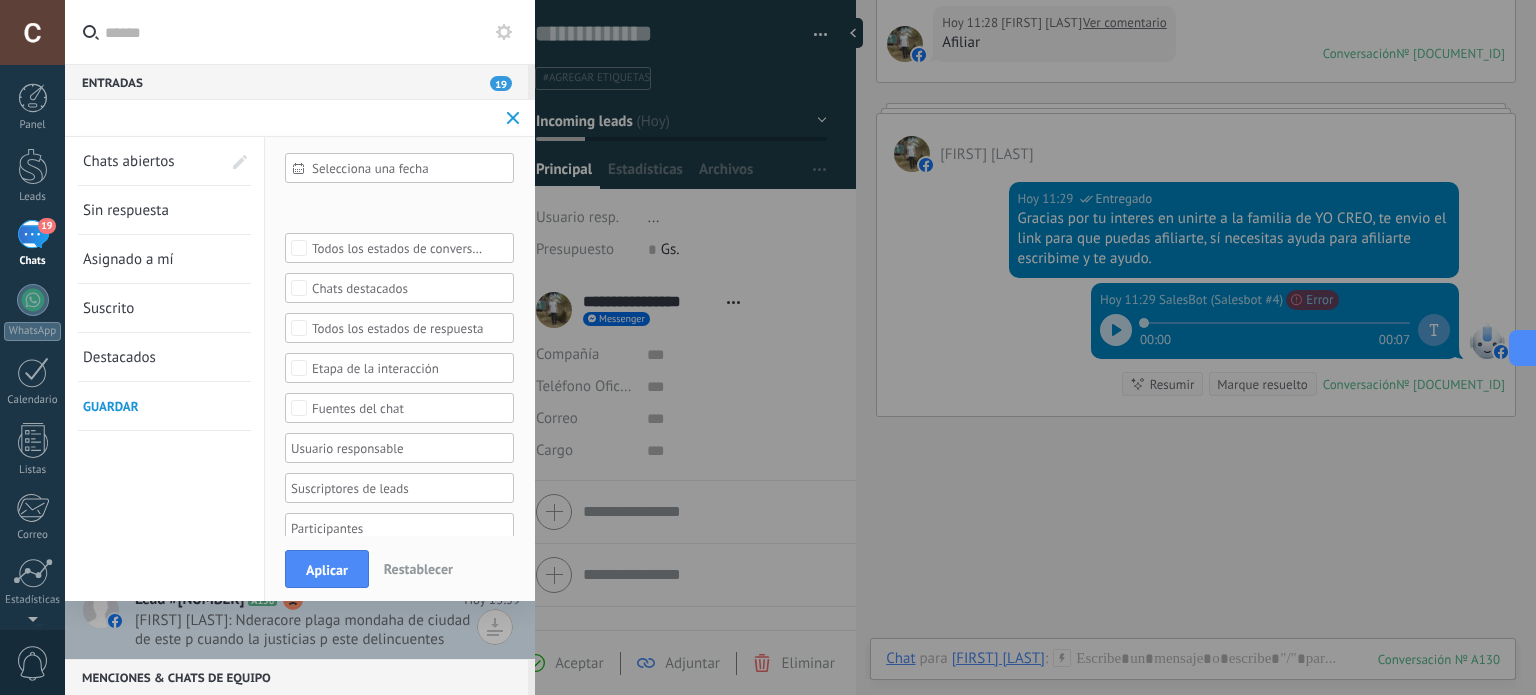 click at bounding box center (768, 347) 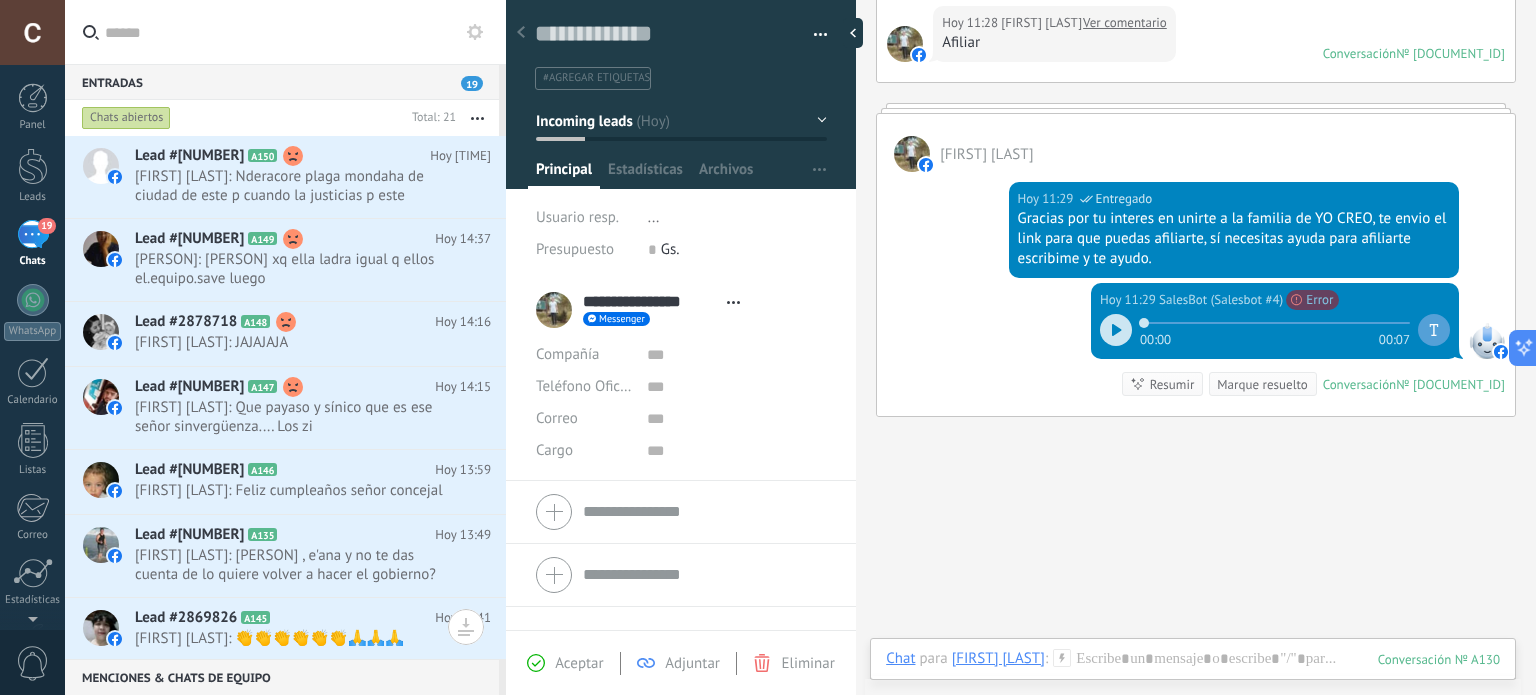 click at bounding box center (477, 118) 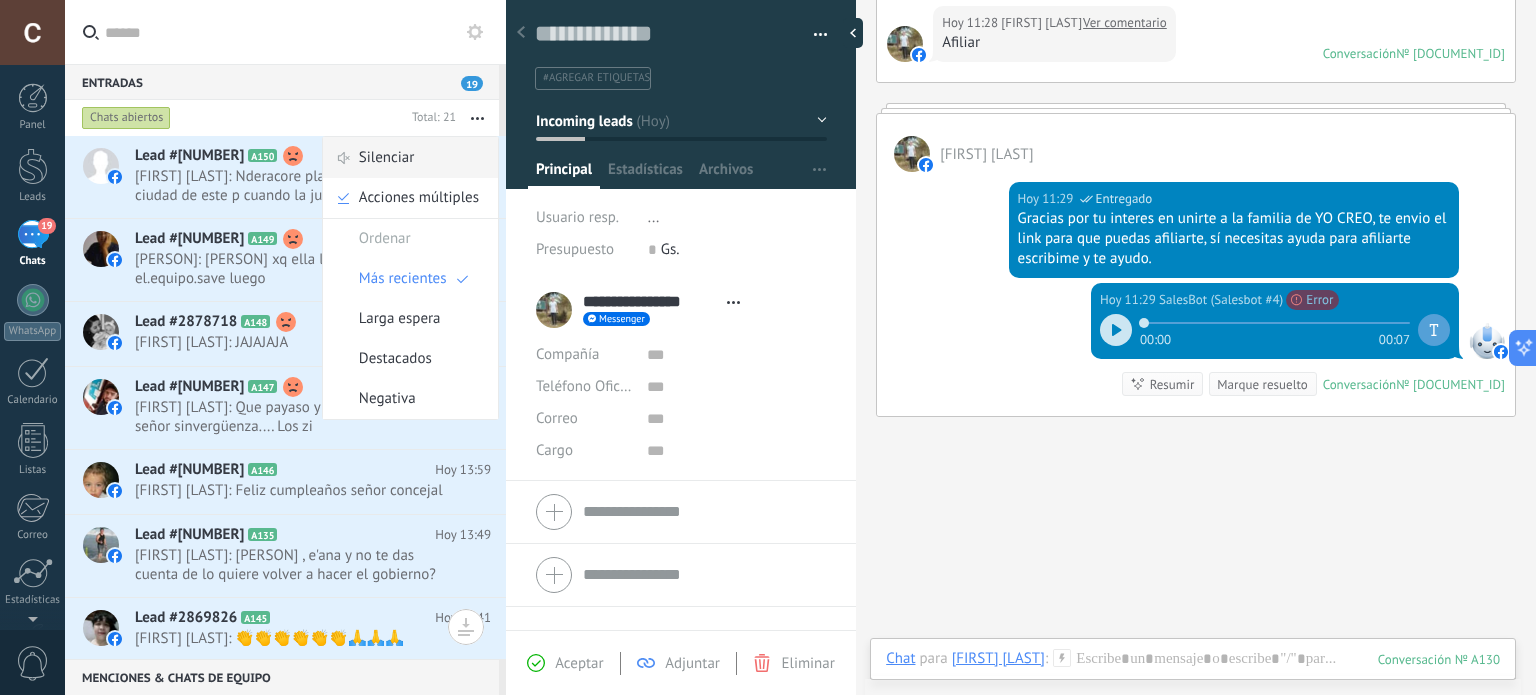 click on "Silenciar" at bounding box center [410, 158] 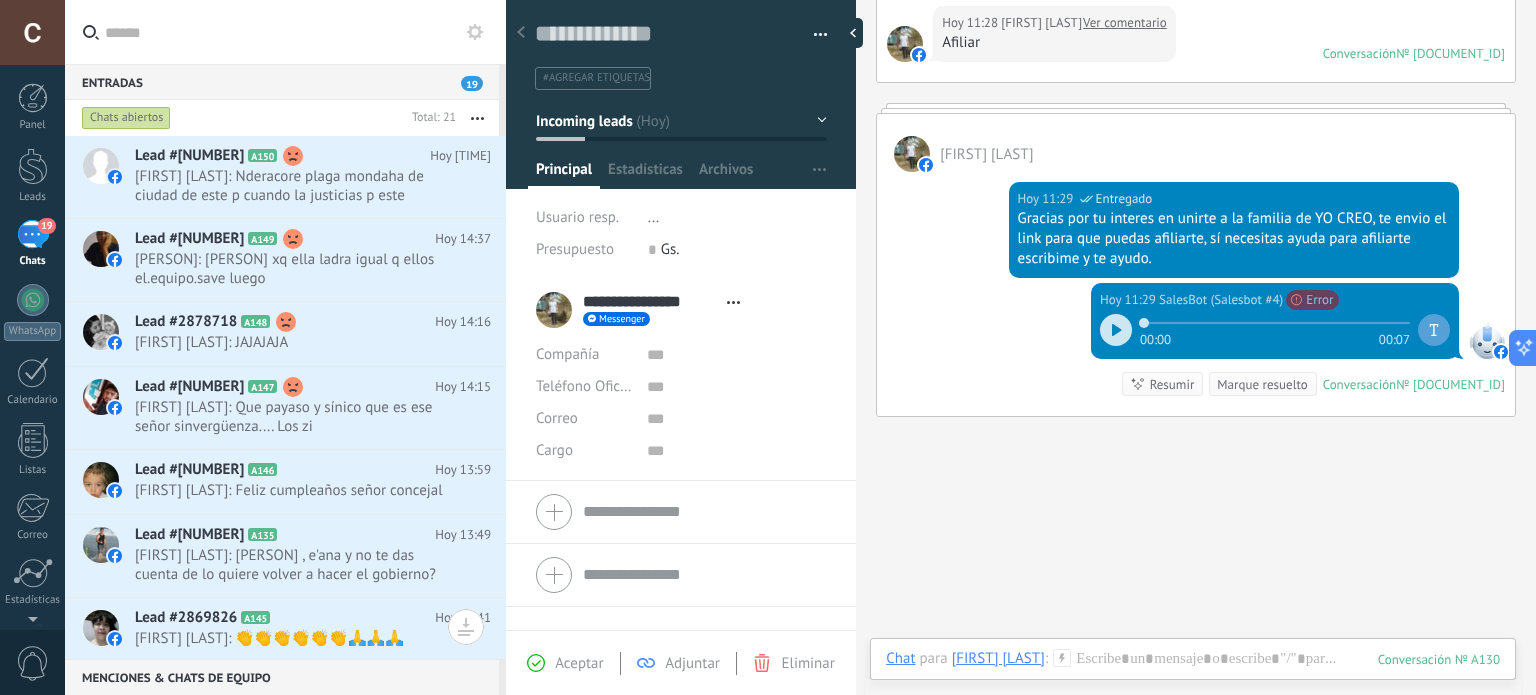 click at bounding box center [477, 118] 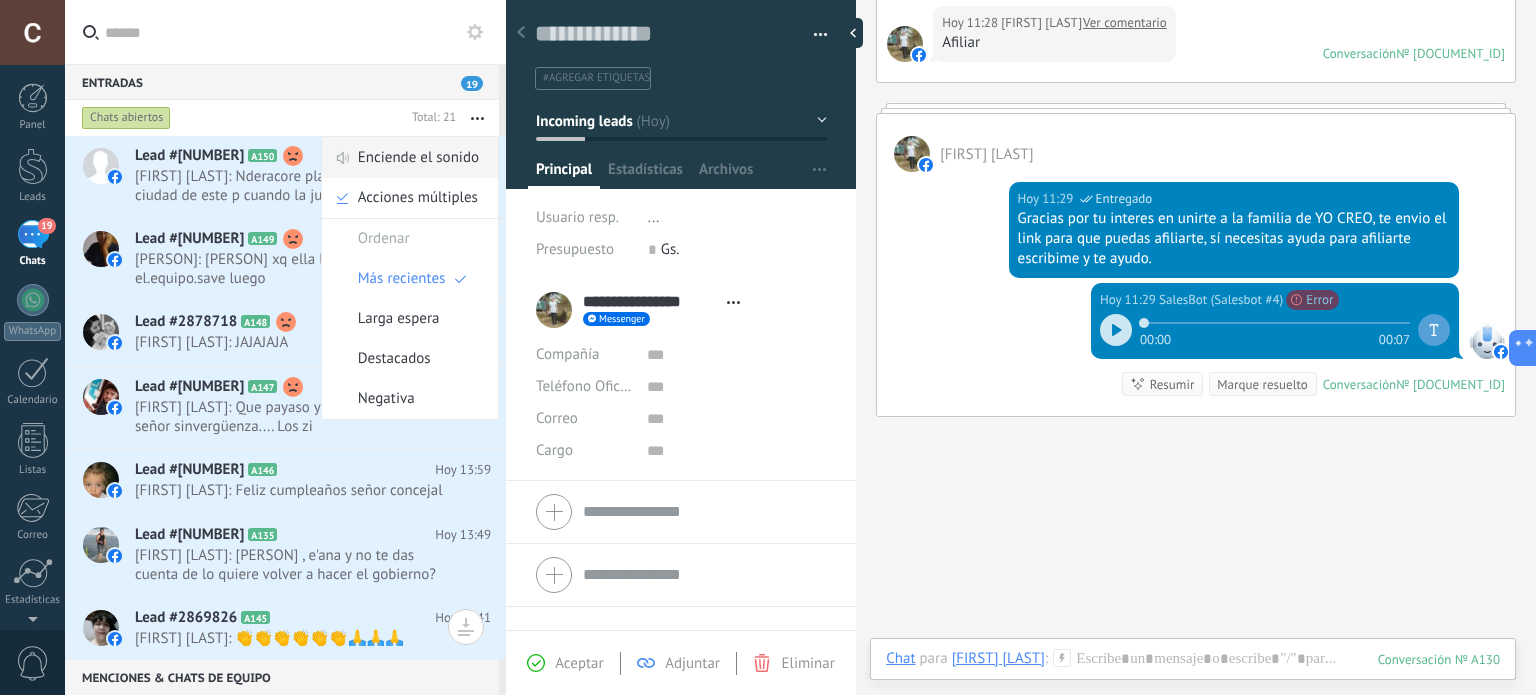 click on "Enciende el sonido" at bounding box center [418, 158] 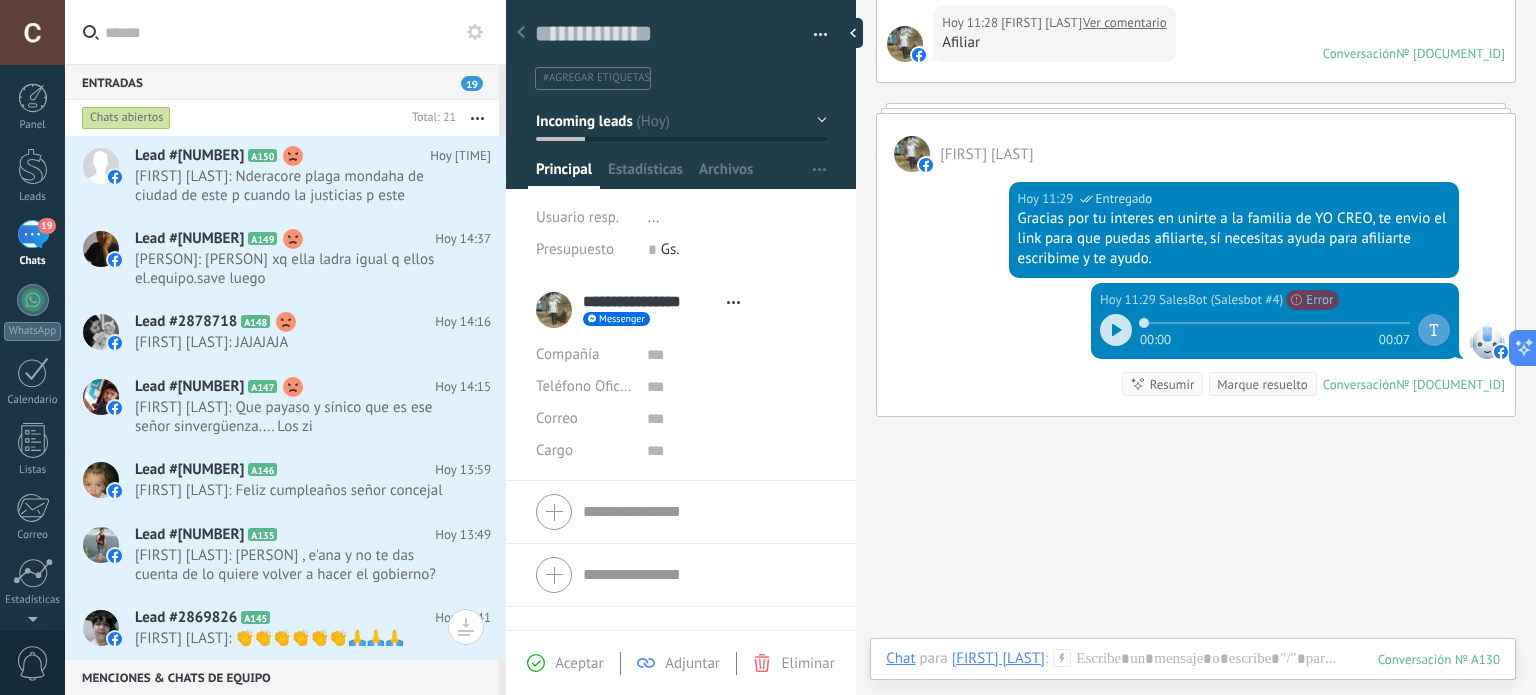 click at bounding box center (477, 118) 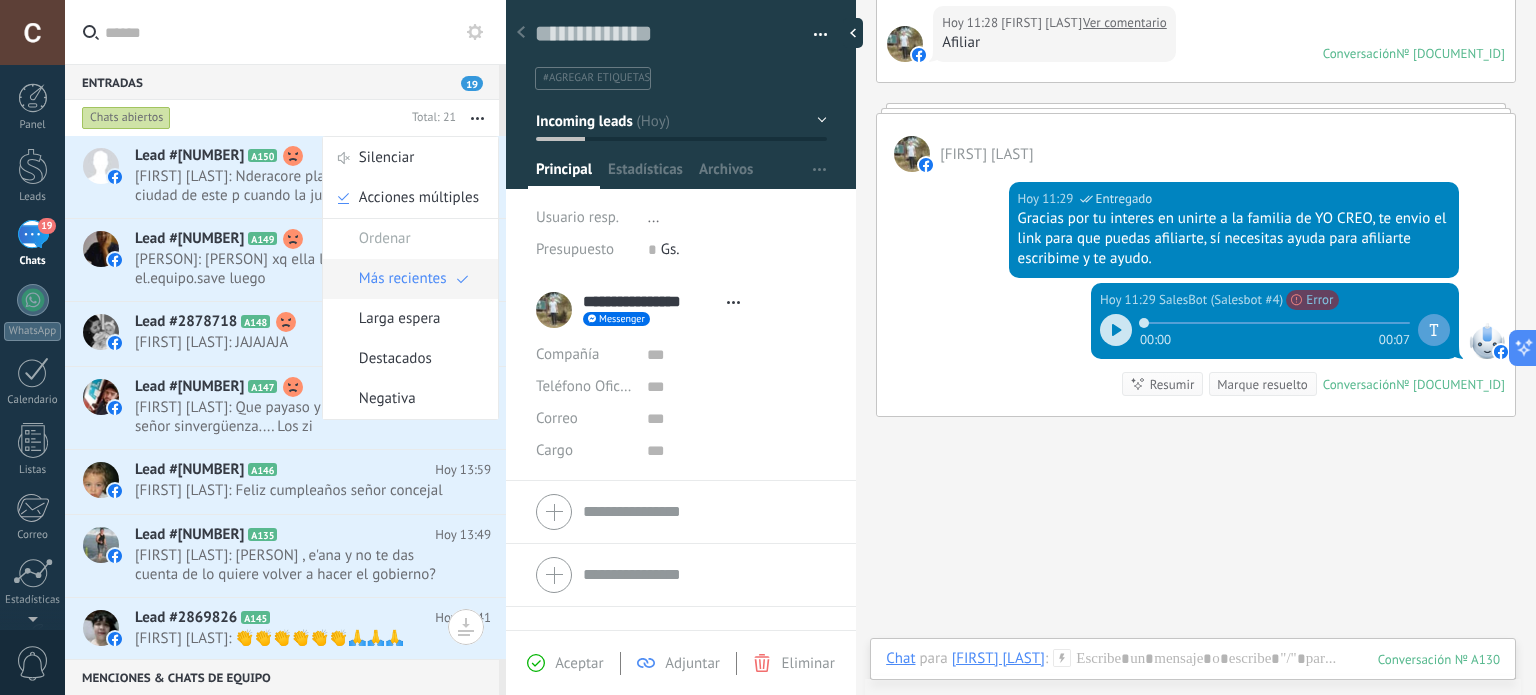 click on "Más recientes" at bounding box center [410, 279] 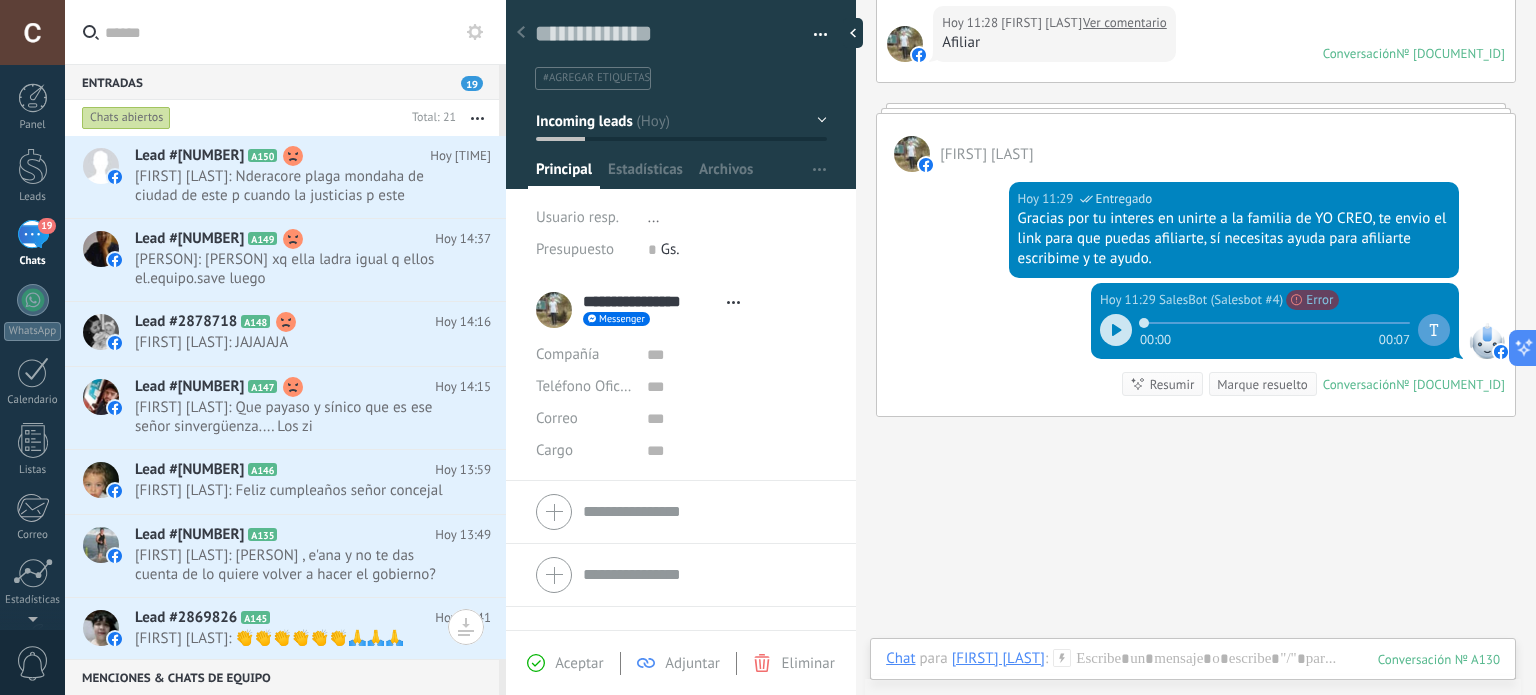 click at bounding box center (477, 118) 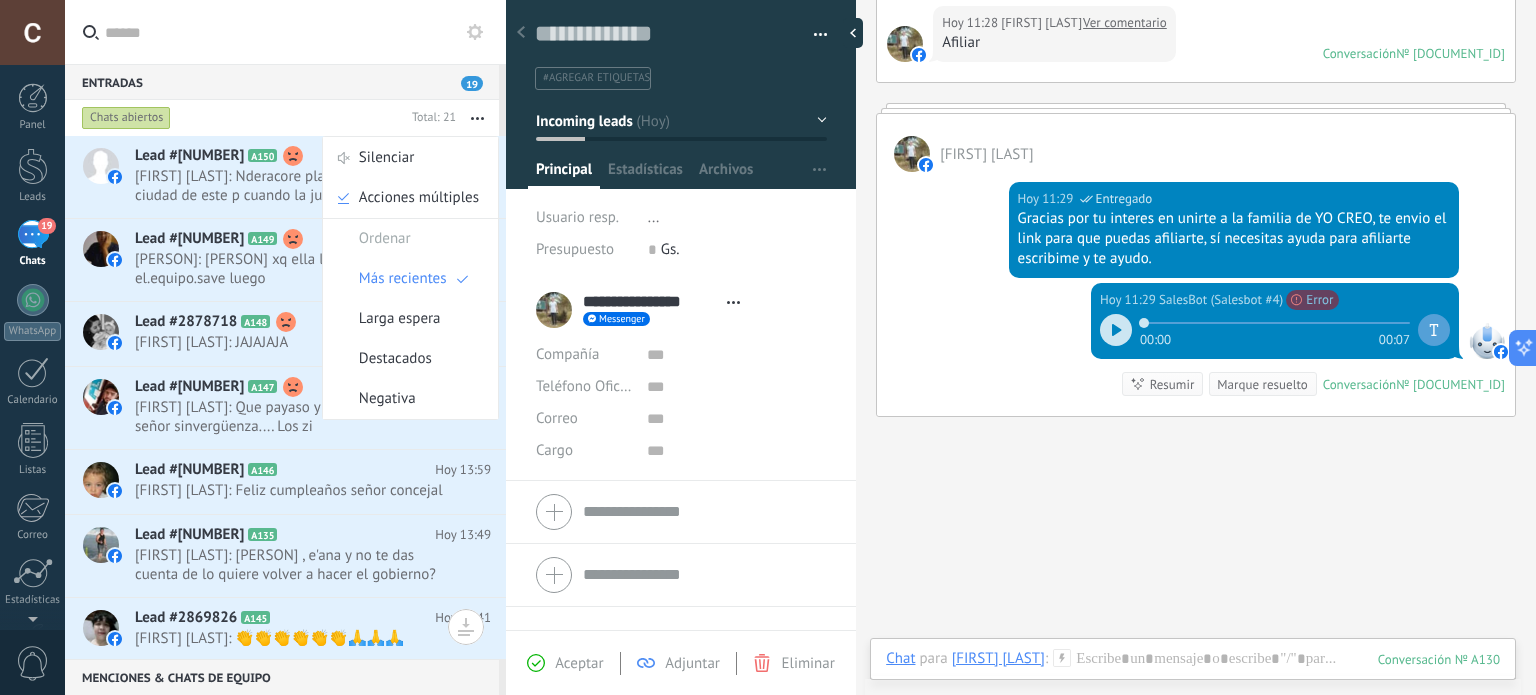 click at bounding box center [813, 35] 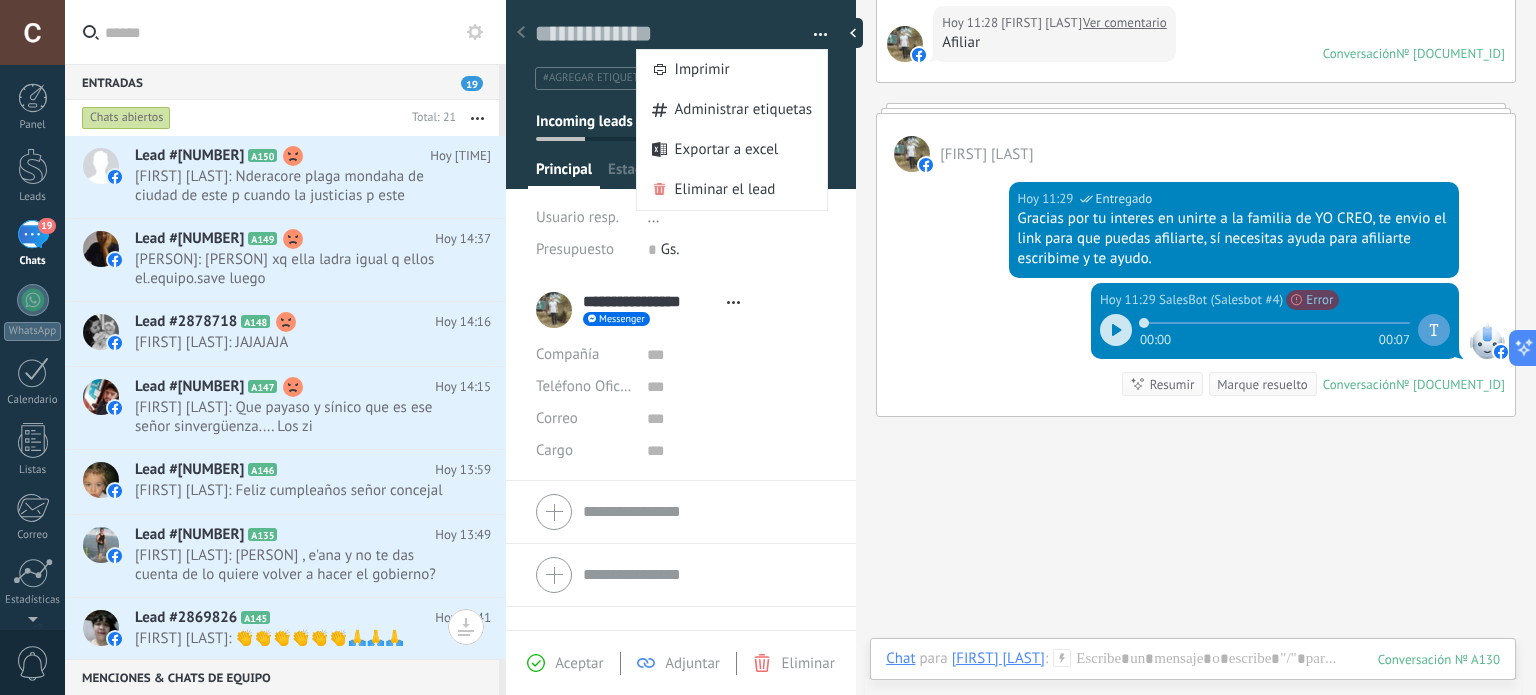 type 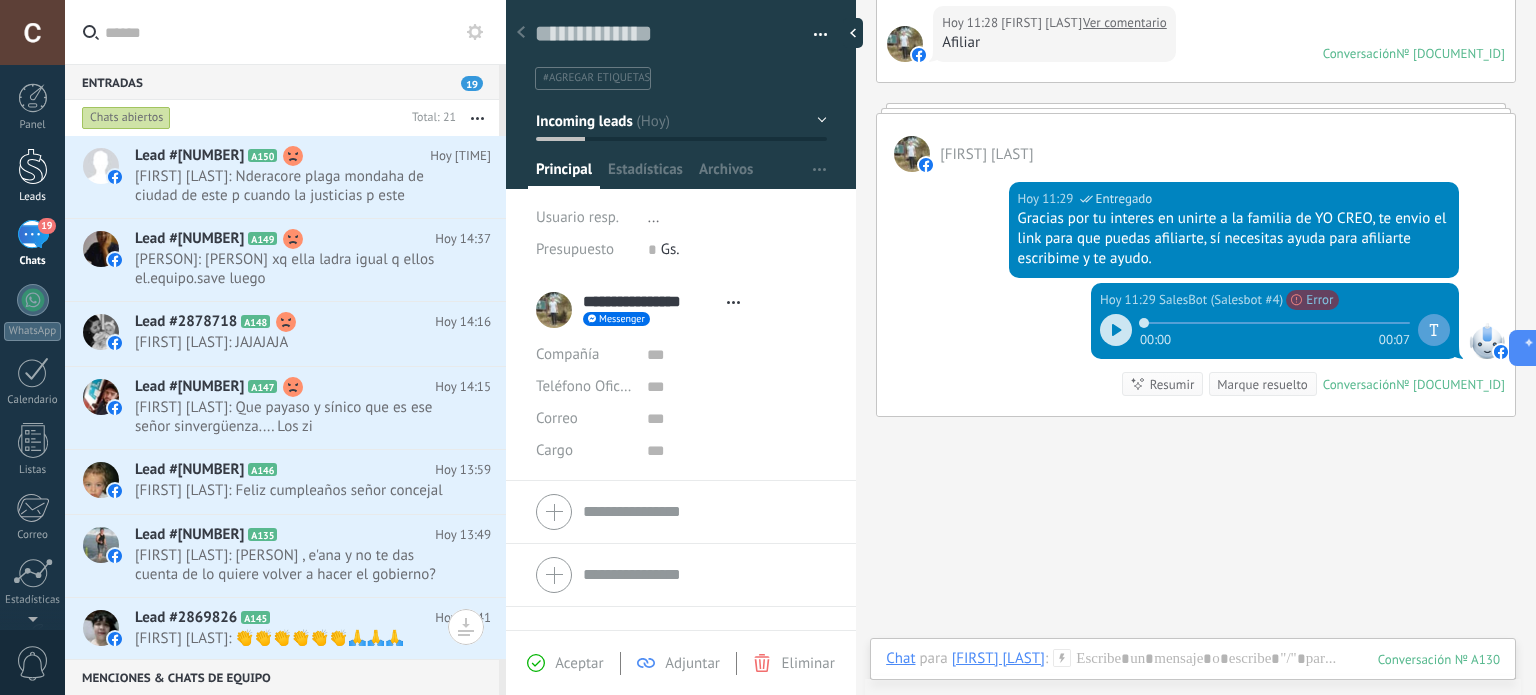 click on "Leads" at bounding box center [33, 197] 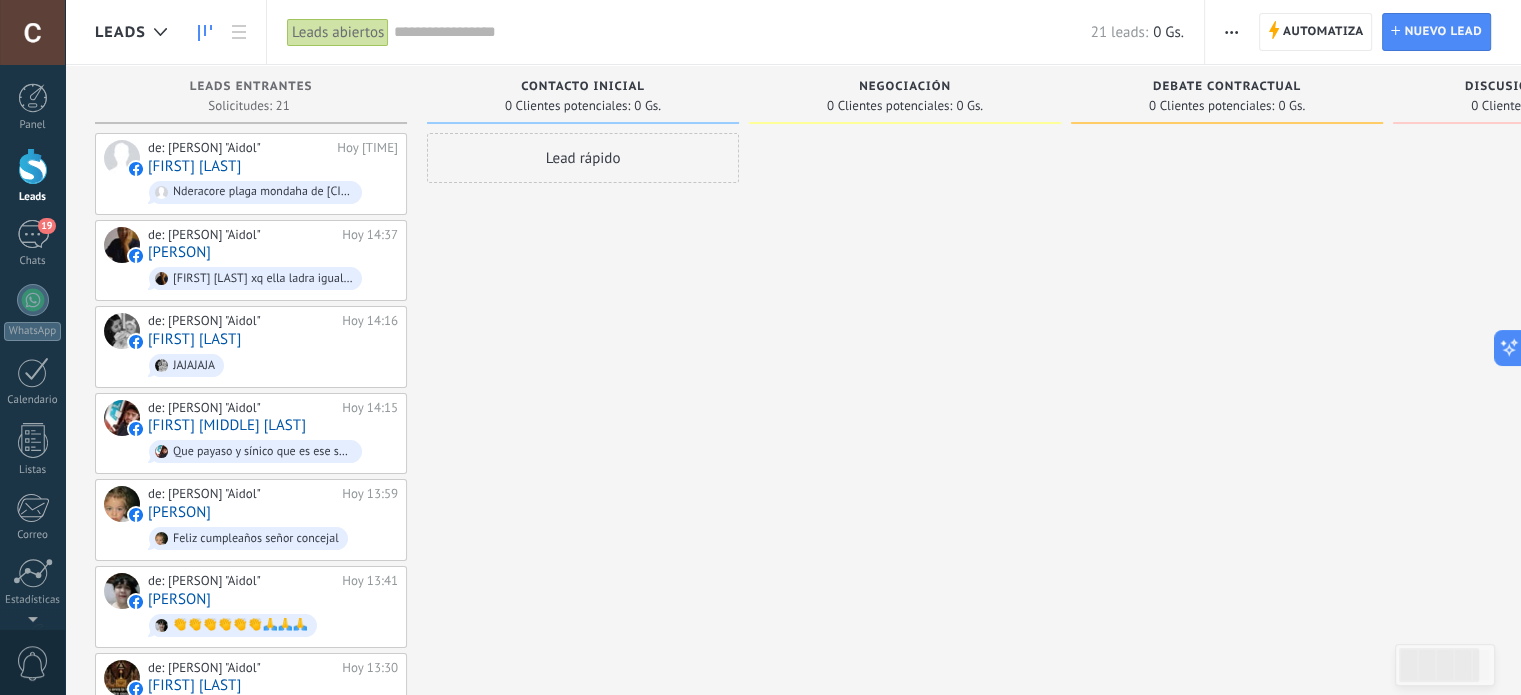 click on "Leads abiertos" at bounding box center [338, 32] 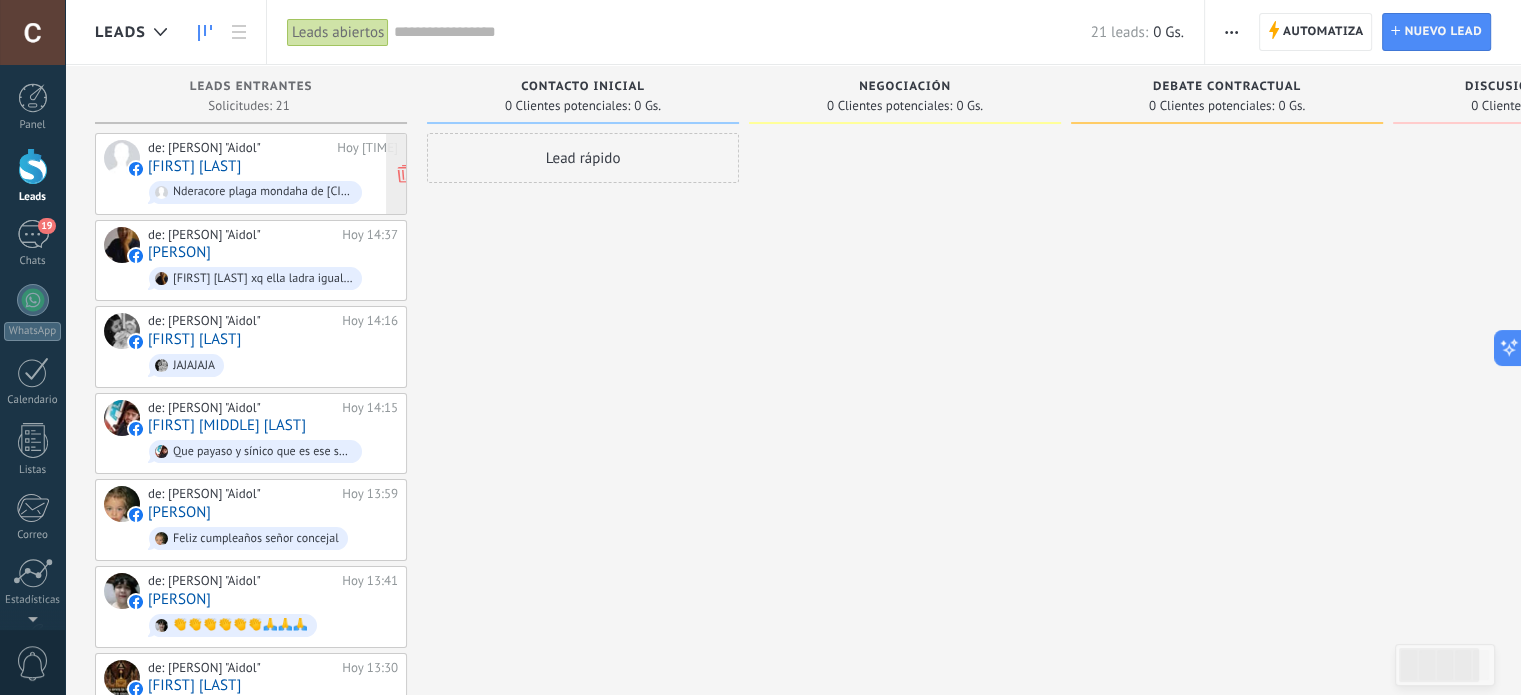 click on "Nderacore plaga mondaha de [CITY] de este p cuando la justicias p este delincuentes zacaria ipora nde justicias" at bounding box center [263, 192] 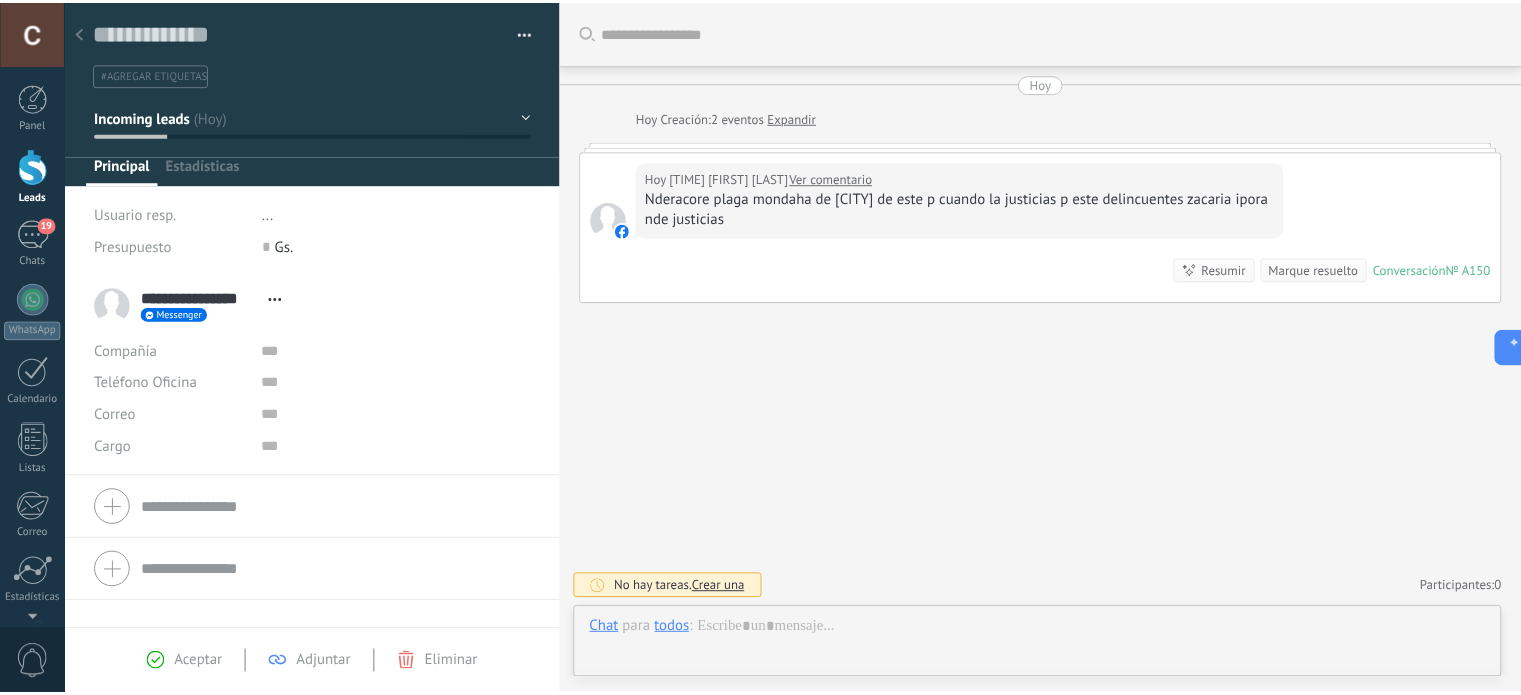 scroll, scrollTop: 29, scrollLeft: 0, axis: vertical 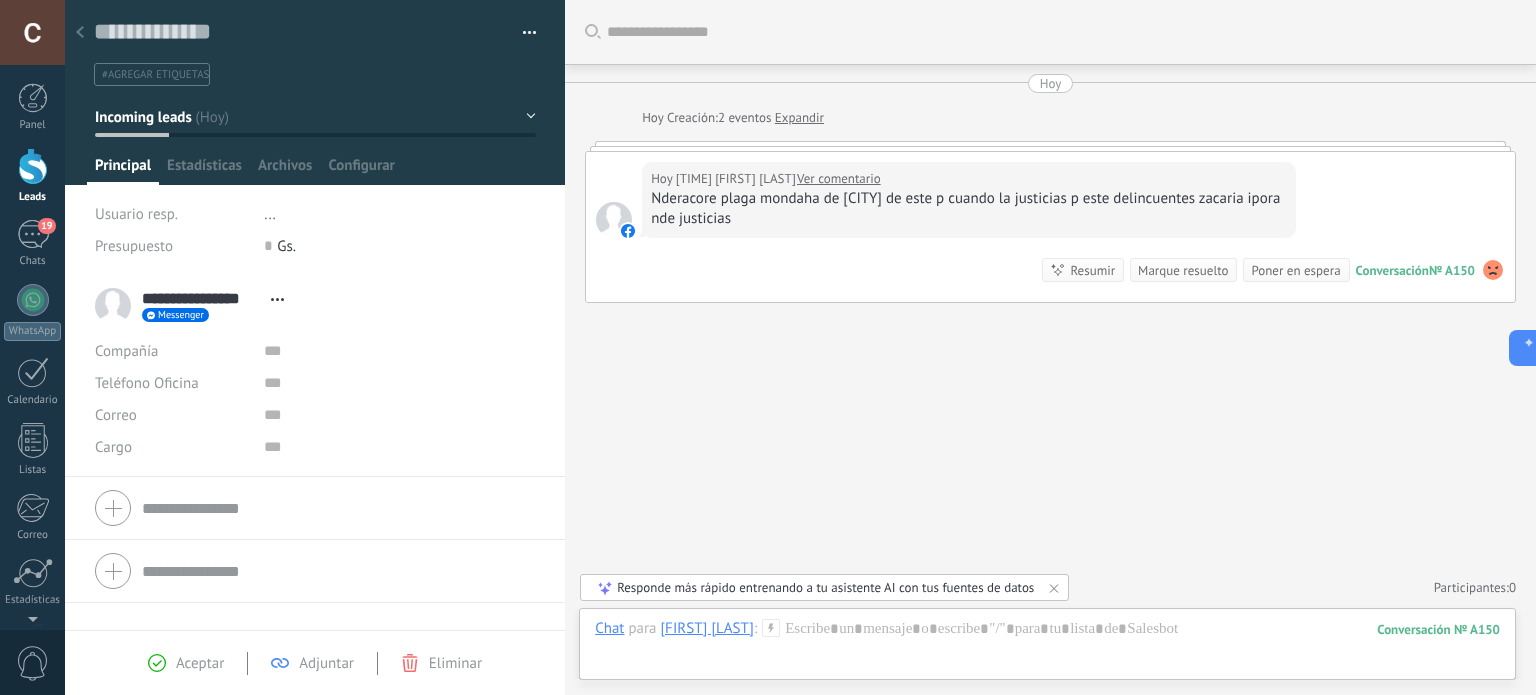 click at bounding box center (33, 166) 